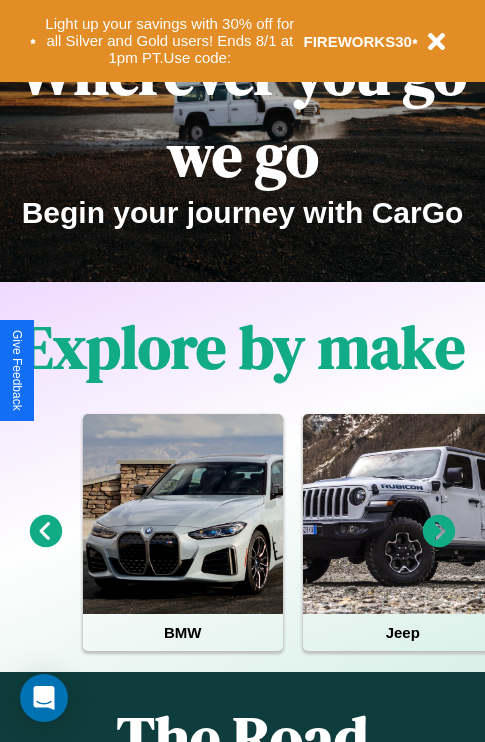 scroll, scrollTop: 308, scrollLeft: 0, axis: vertical 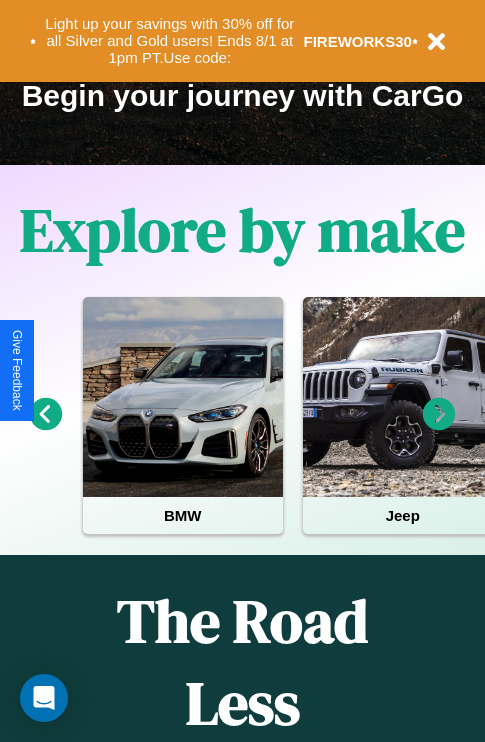 click 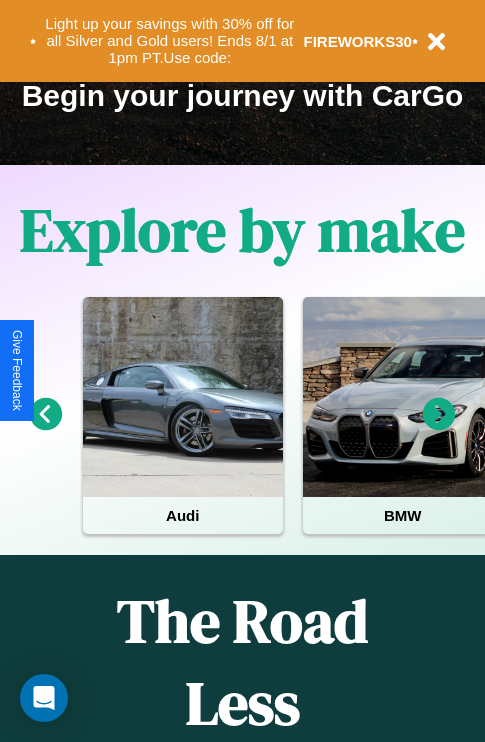click 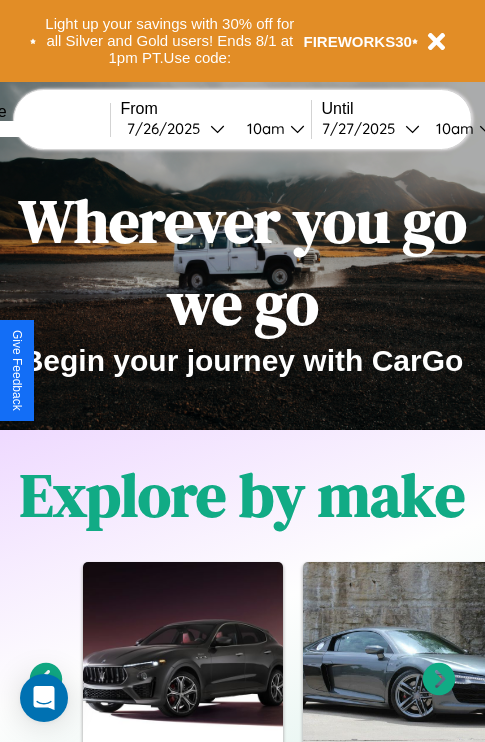 scroll, scrollTop: 0, scrollLeft: 0, axis: both 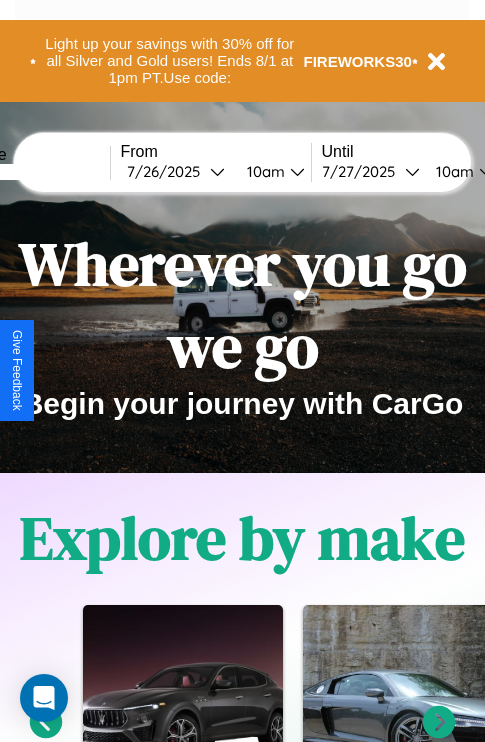 click at bounding box center (35, 172) 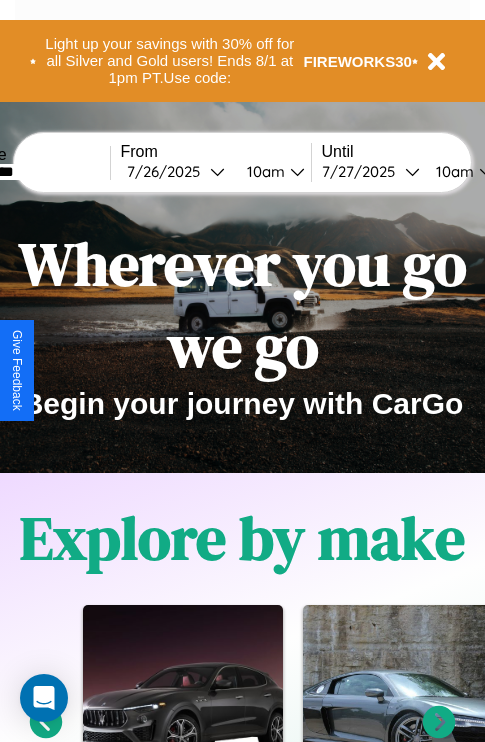 type on "*********" 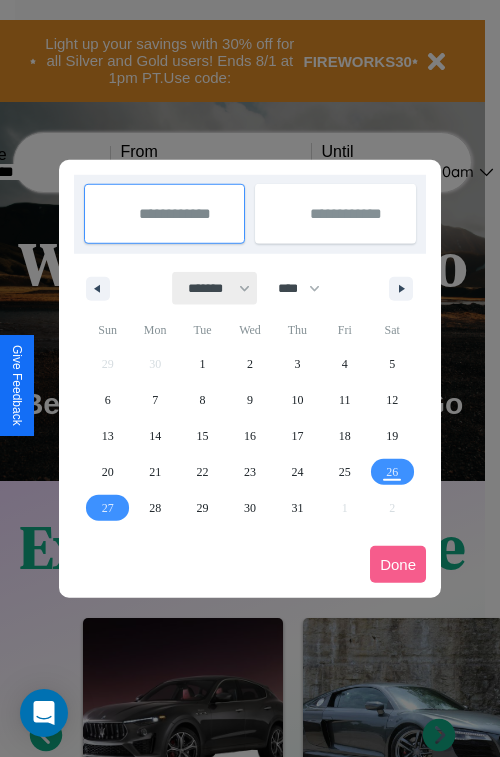 click on "******* ******** ***** ***** *** **** **** ****** ********* ******* ******** ********" at bounding box center [215, 288] 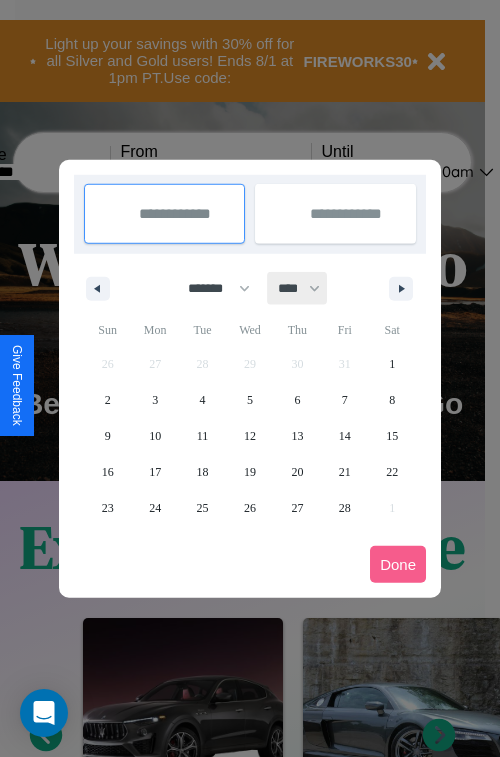 click on "**** **** **** **** **** **** **** **** **** **** **** **** **** **** **** **** **** **** **** **** **** **** **** **** **** **** **** **** **** **** **** **** **** **** **** **** **** **** **** **** **** **** **** **** **** **** **** **** **** **** **** **** **** **** **** **** **** **** **** **** **** **** **** **** **** **** **** **** **** **** **** **** **** **** **** **** **** **** **** **** **** **** **** **** **** **** **** **** **** **** **** **** **** **** **** **** **** **** **** **** **** **** **** **** **** **** **** **** **** **** **** **** **** **** **** **** **** **** **** **** ****" at bounding box center [298, 288] 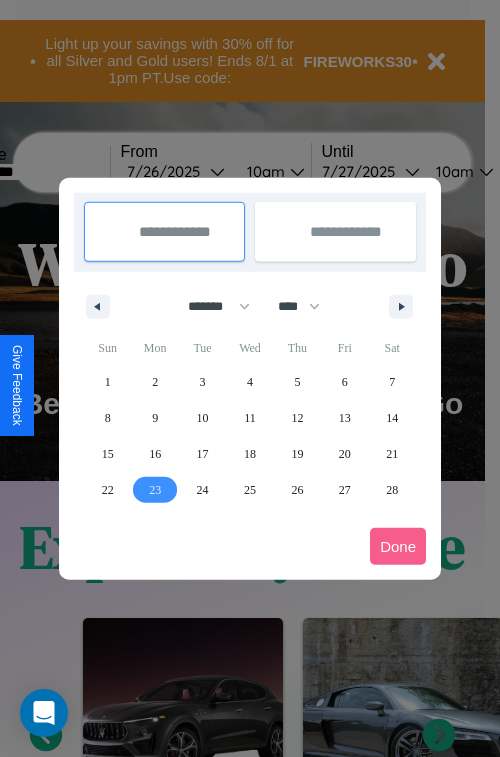 click on "23" at bounding box center (155, 490) 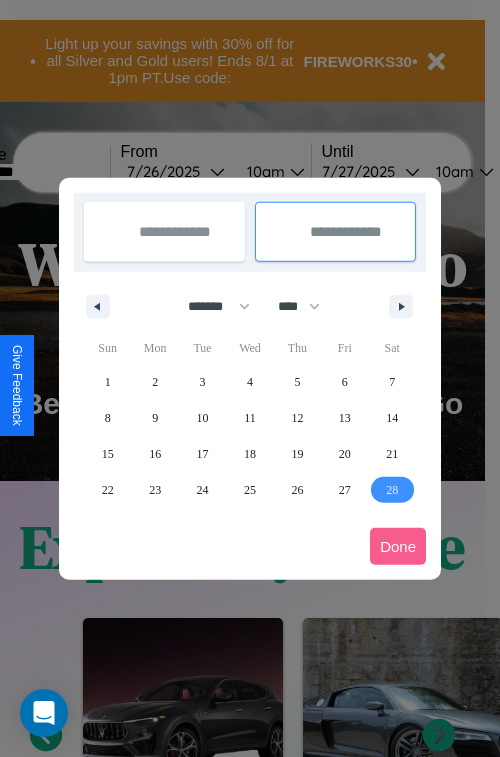 click on "28" at bounding box center [392, 490] 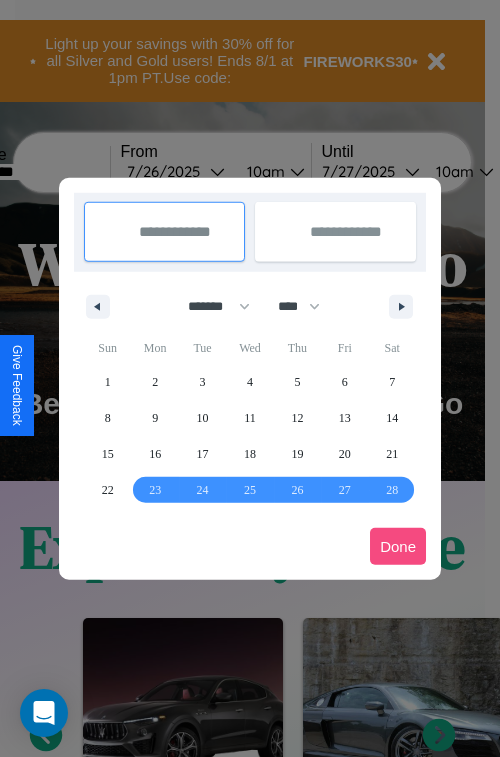 click on "Done" at bounding box center [398, 546] 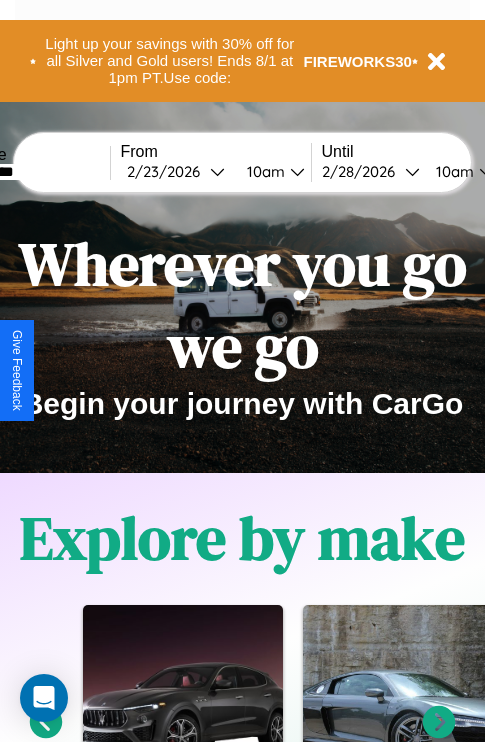 scroll, scrollTop: 0, scrollLeft: 77, axis: horizontal 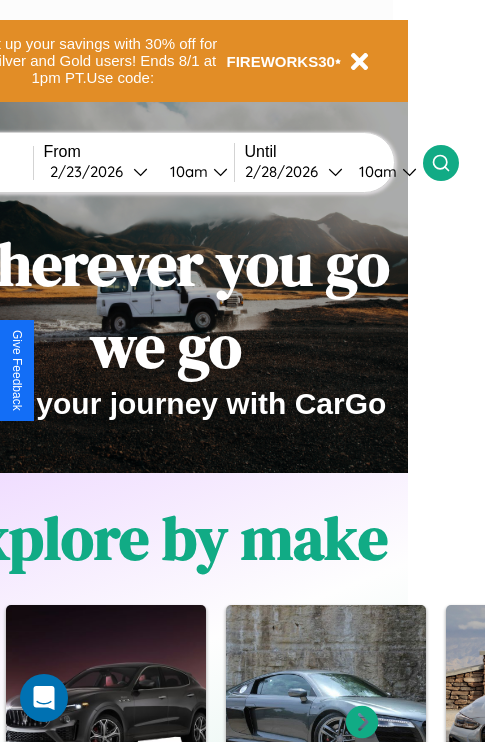 click 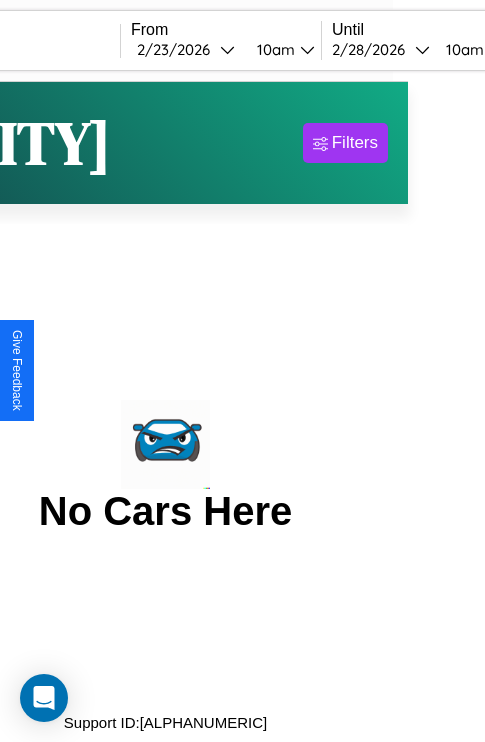 scroll, scrollTop: 0, scrollLeft: 0, axis: both 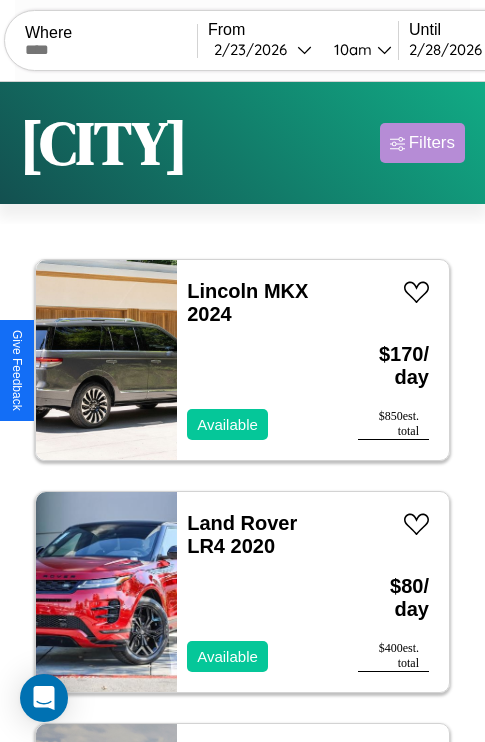 click on "Filters" at bounding box center (432, 143) 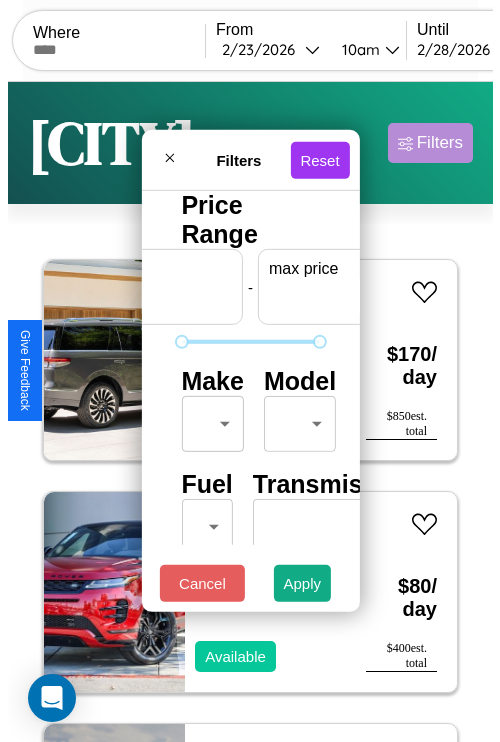 scroll, scrollTop: 0, scrollLeft: 124, axis: horizontal 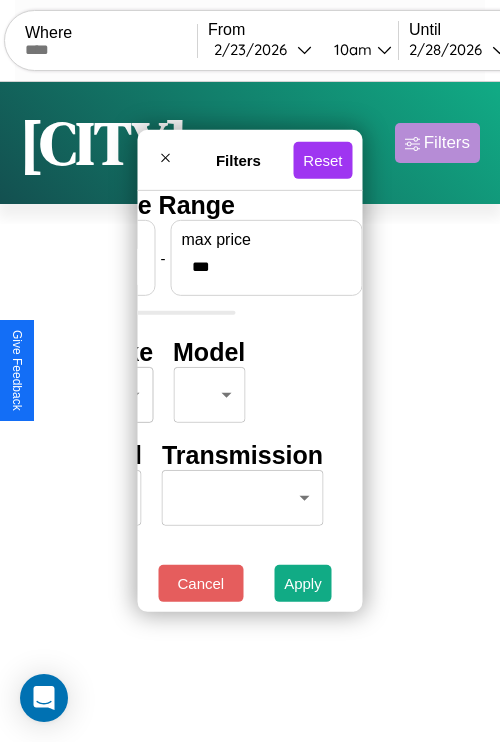 type on "***" 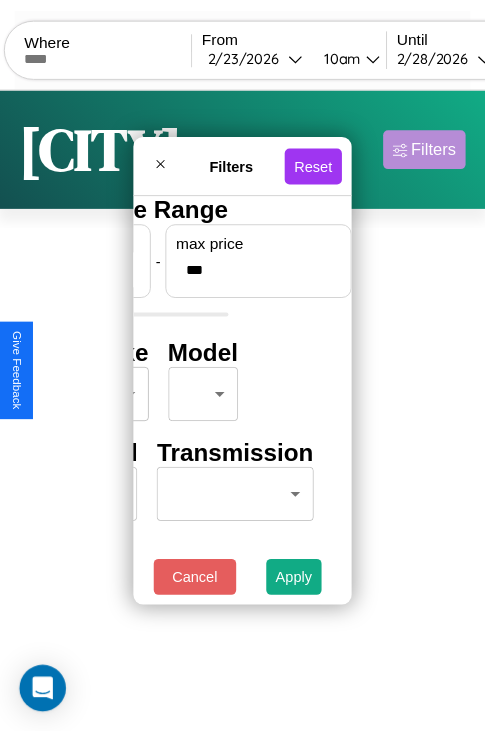 scroll, scrollTop: 0, scrollLeft: 0, axis: both 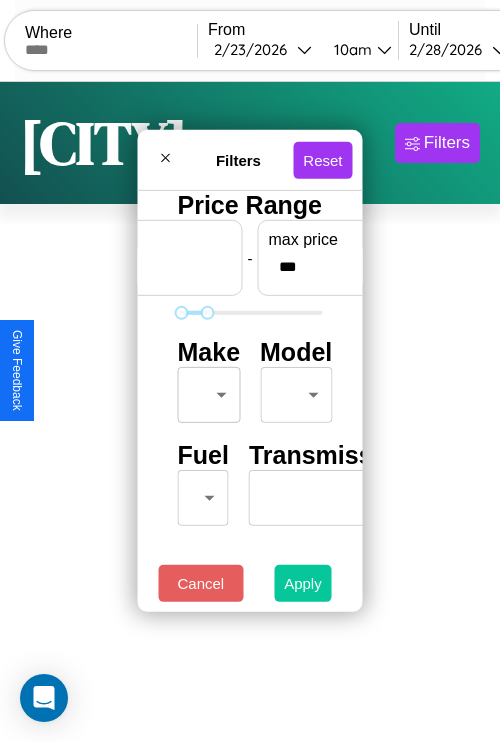 type on "**" 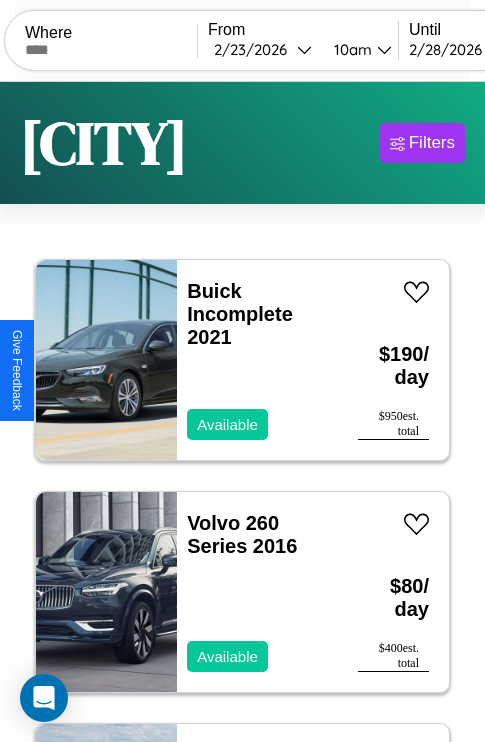 scroll, scrollTop: 79, scrollLeft: 0, axis: vertical 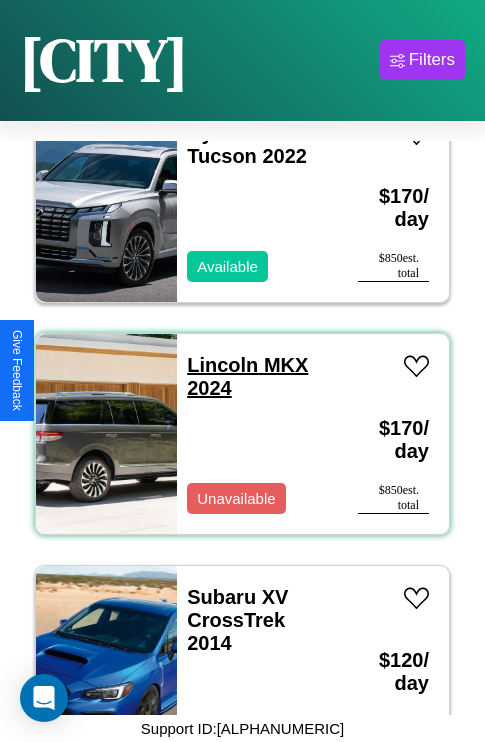 click on "[BRAND] [MODEL] [YEAR]" at bounding box center [247, 376] 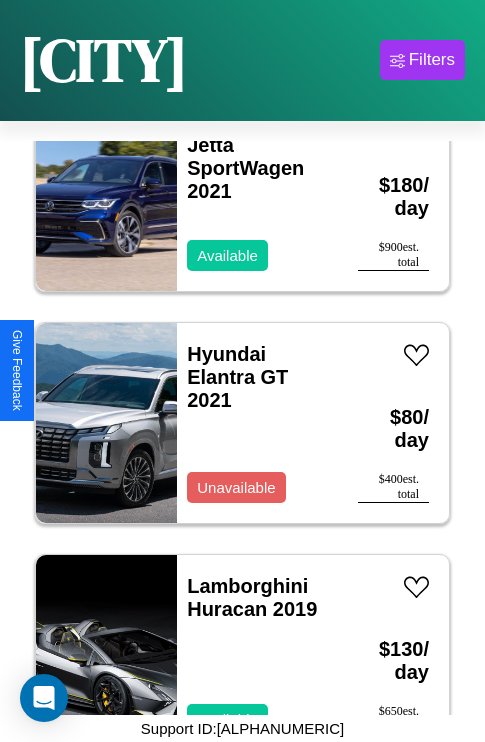 scroll, scrollTop: 1931, scrollLeft: 0, axis: vertical 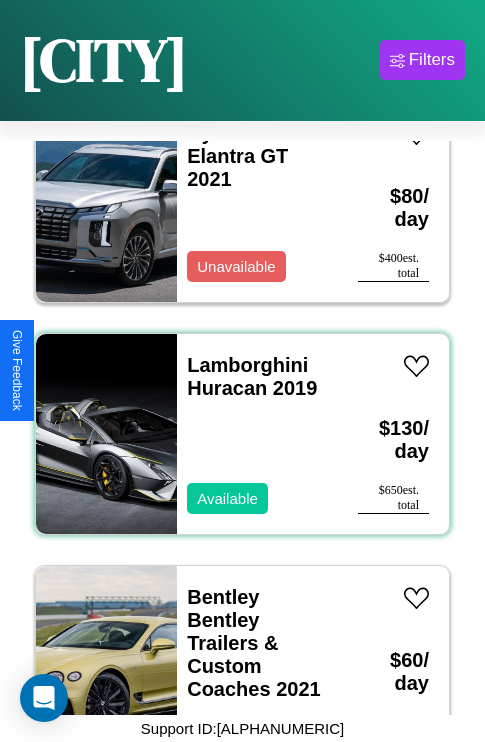 click on "Lamborghini   Huracan   2019 Available" at bounding box center [257, 434] 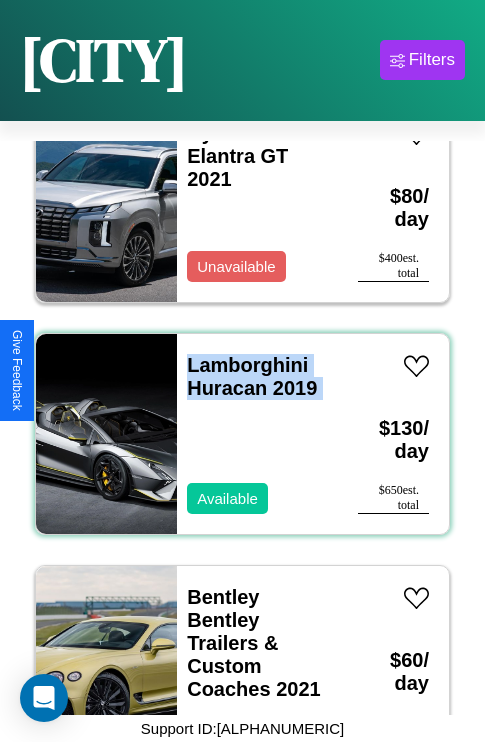 click on "Lamborghini   Huracan   2019 Available" at bounding box center (257, 434) 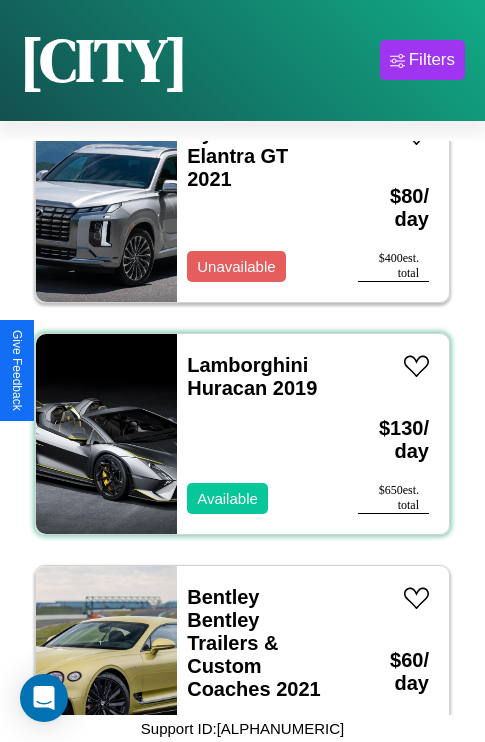 click on "Lamborghini   Huracan   2019 Available" at bounding box center [257, 434] 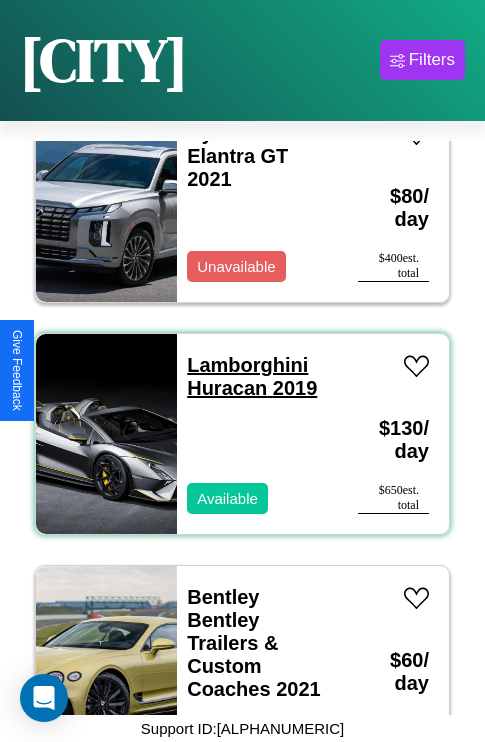 click on "Lamborghini   Huracan   2019" at bounding box center (252, 376) 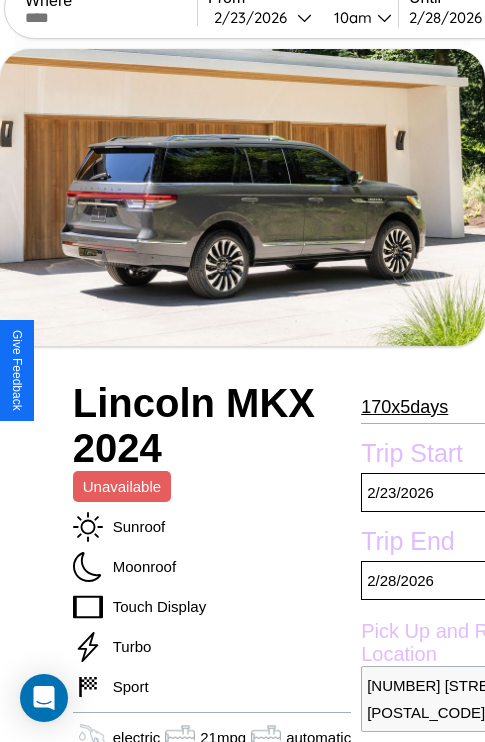 scroll, scrollTop: 655, scrollLeft: 0, axis: vertical 